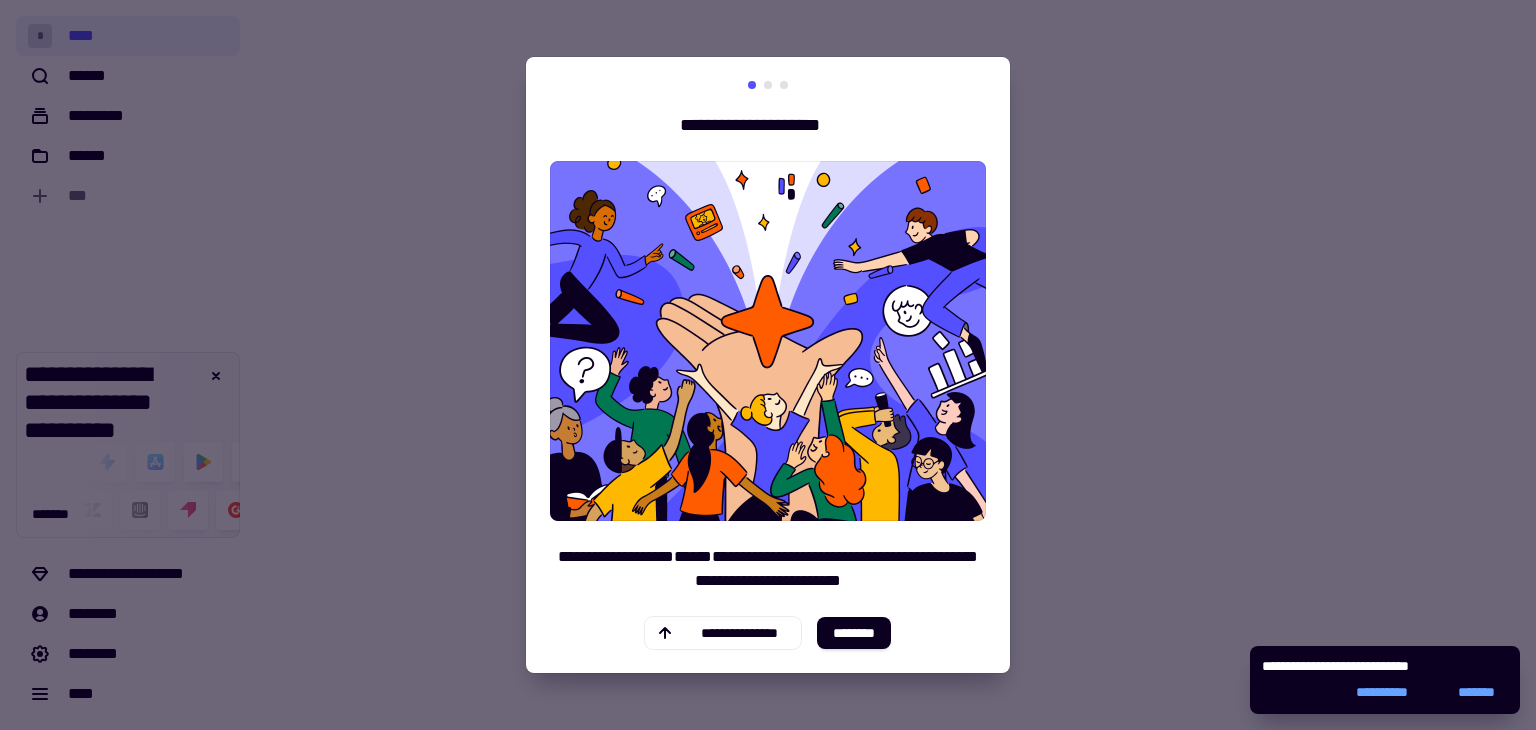 scroll, scrollTop: 0, scrollLeft: 0, axis: both 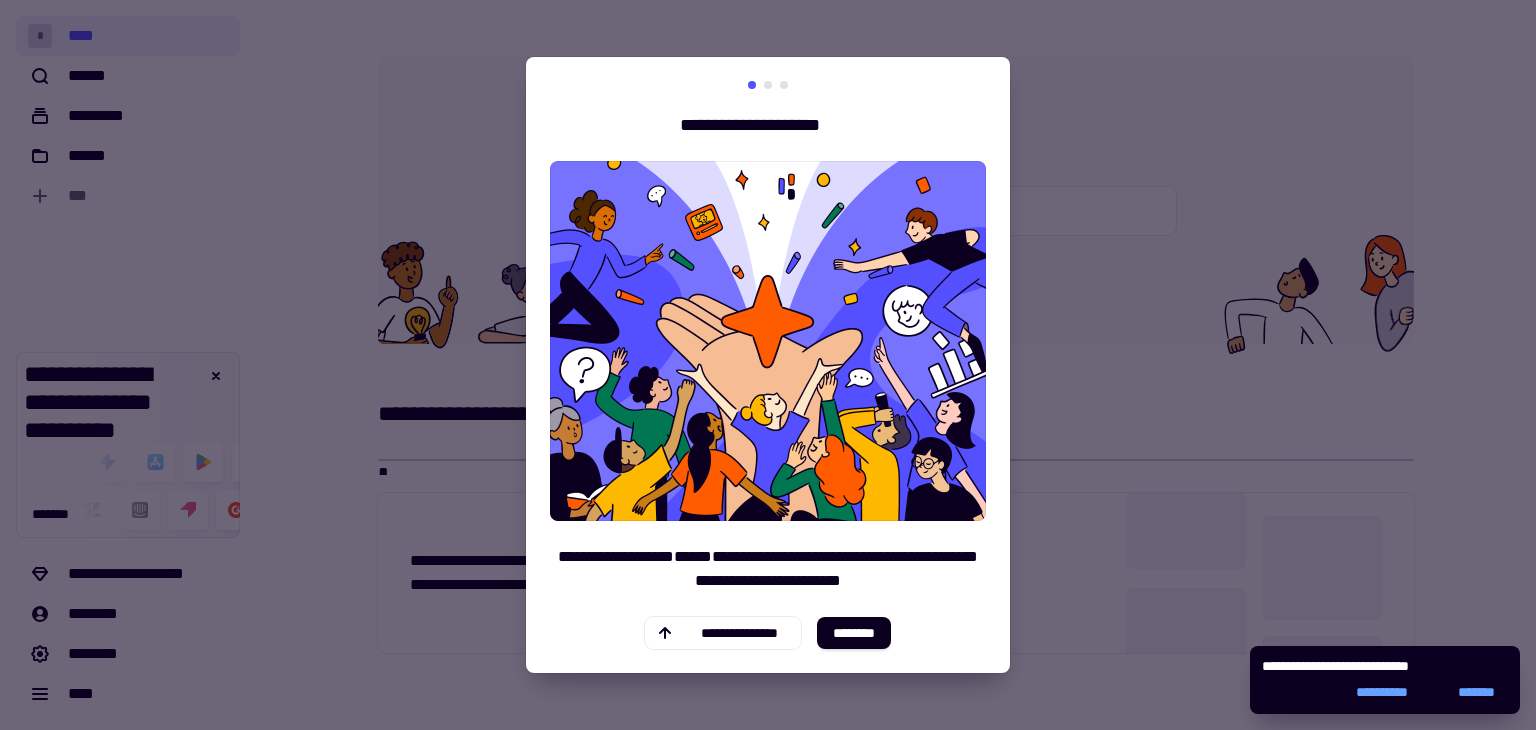 click on "********" 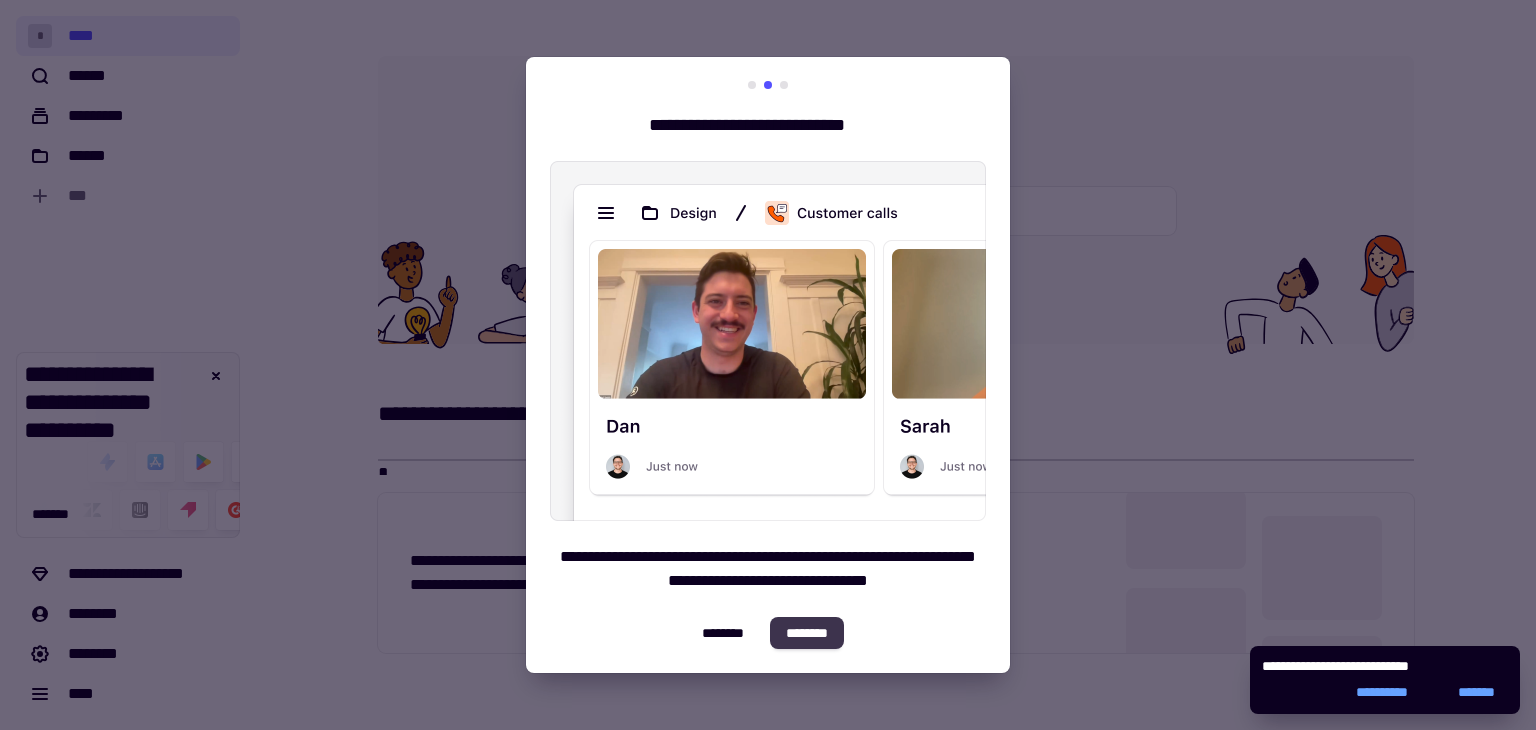 click on "********" 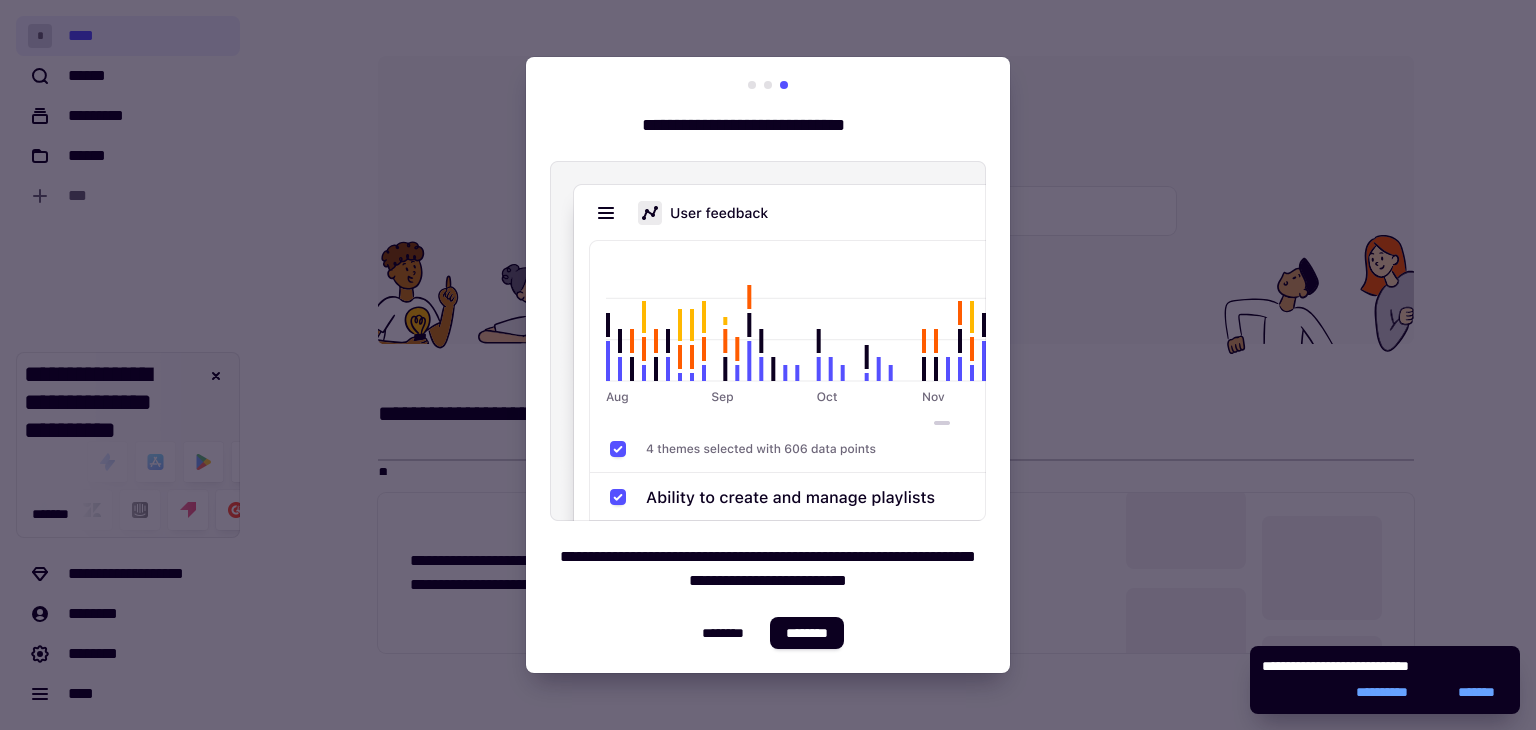 click on "********" 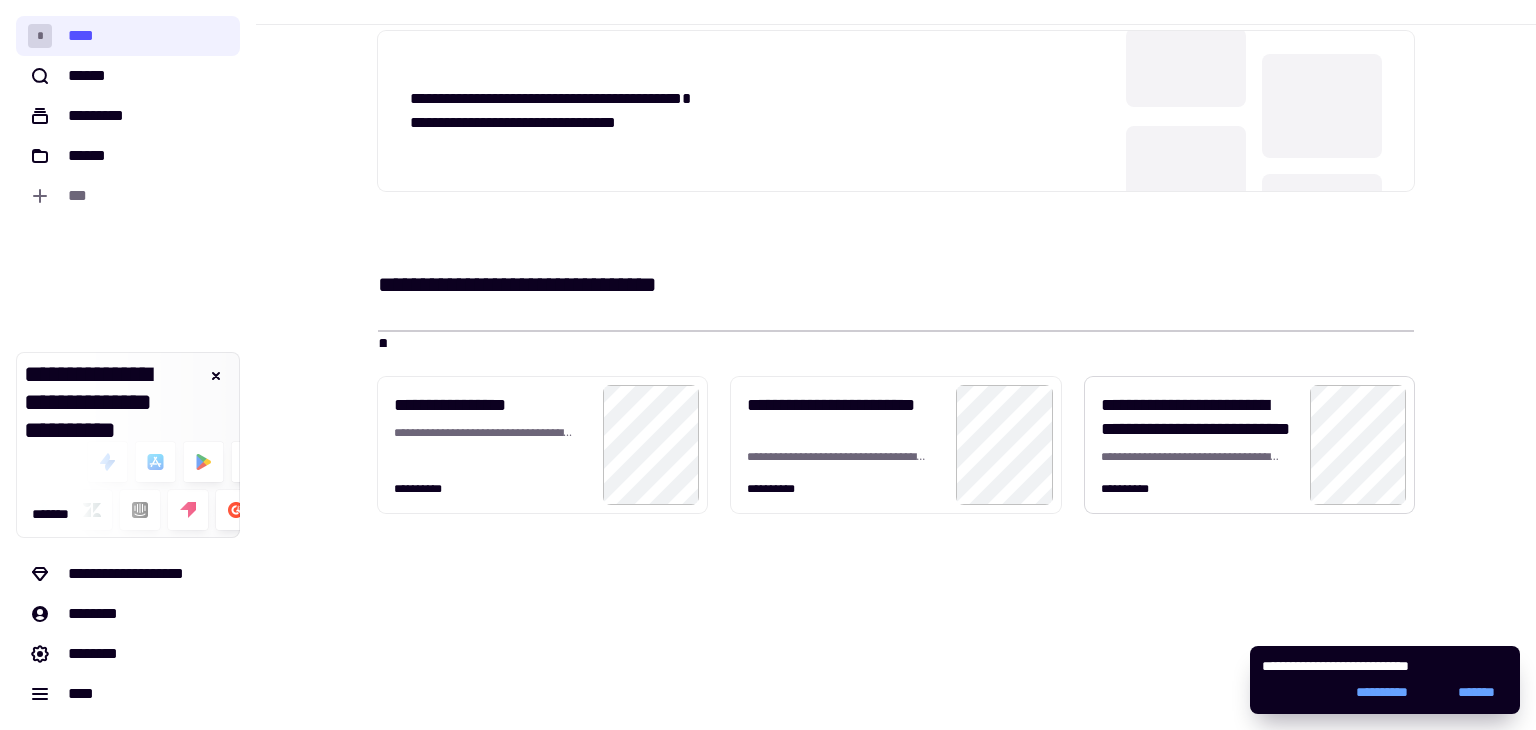 scroll, scrollTop: 0, scrollLeft: 0, axis: both 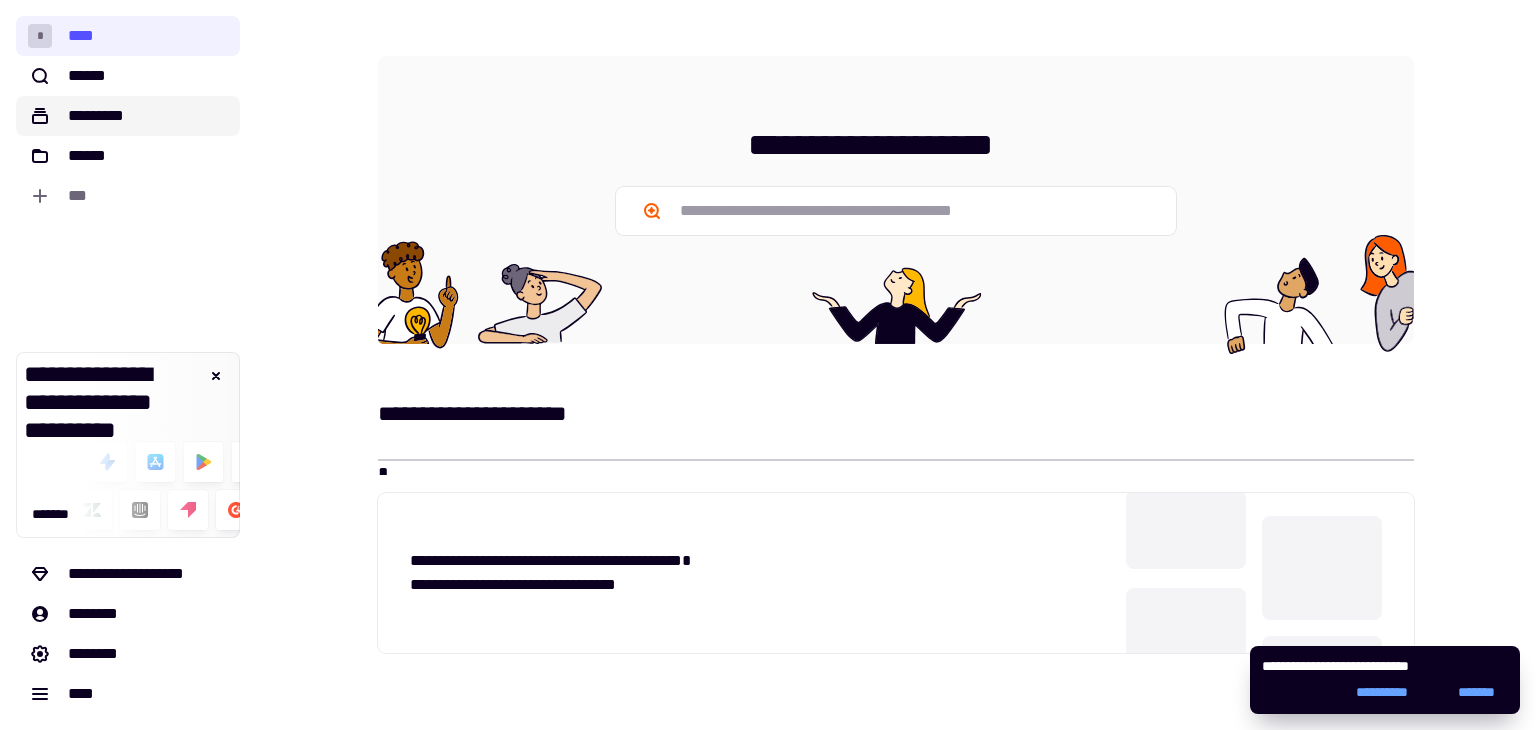 click on "*********" 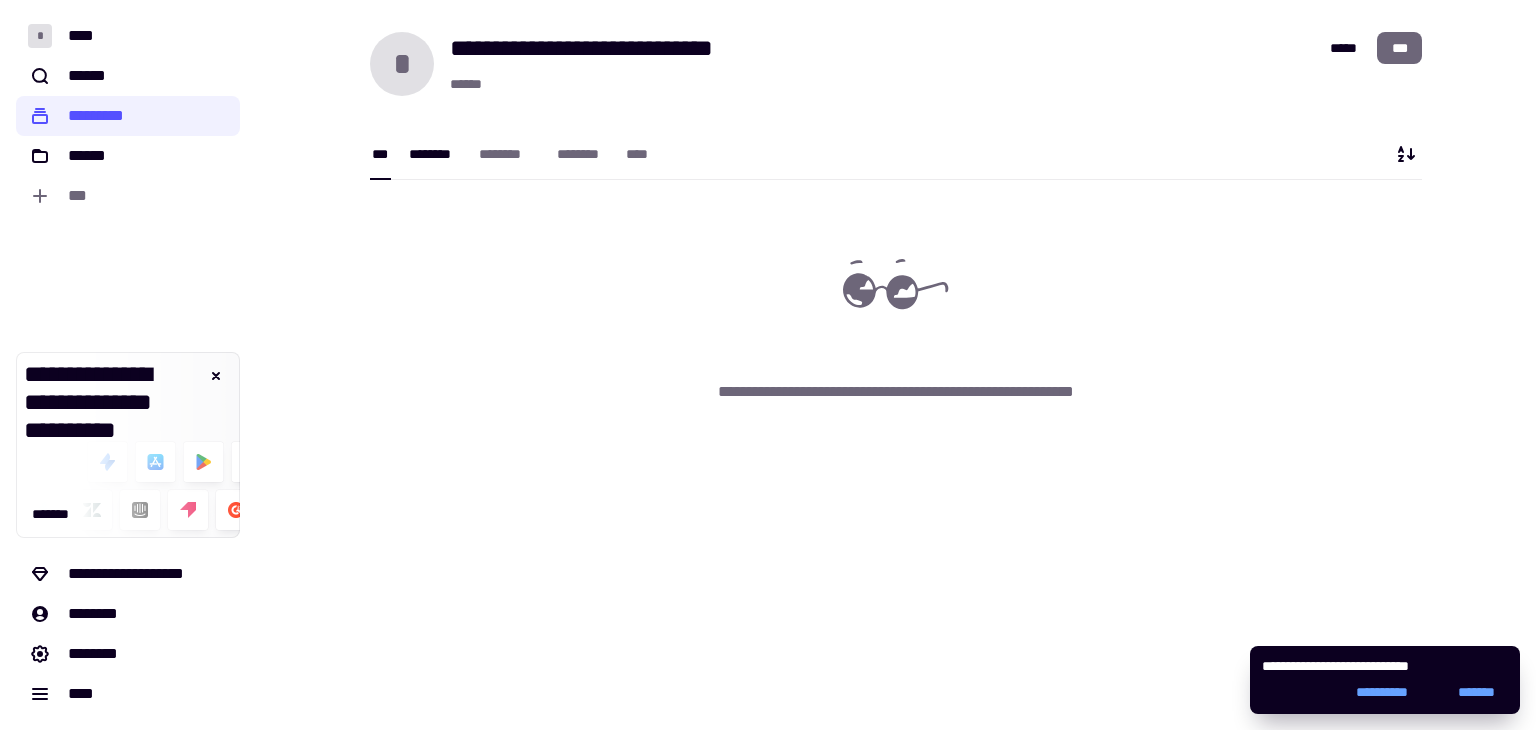 click on "********" at bounding box center (434, 154) 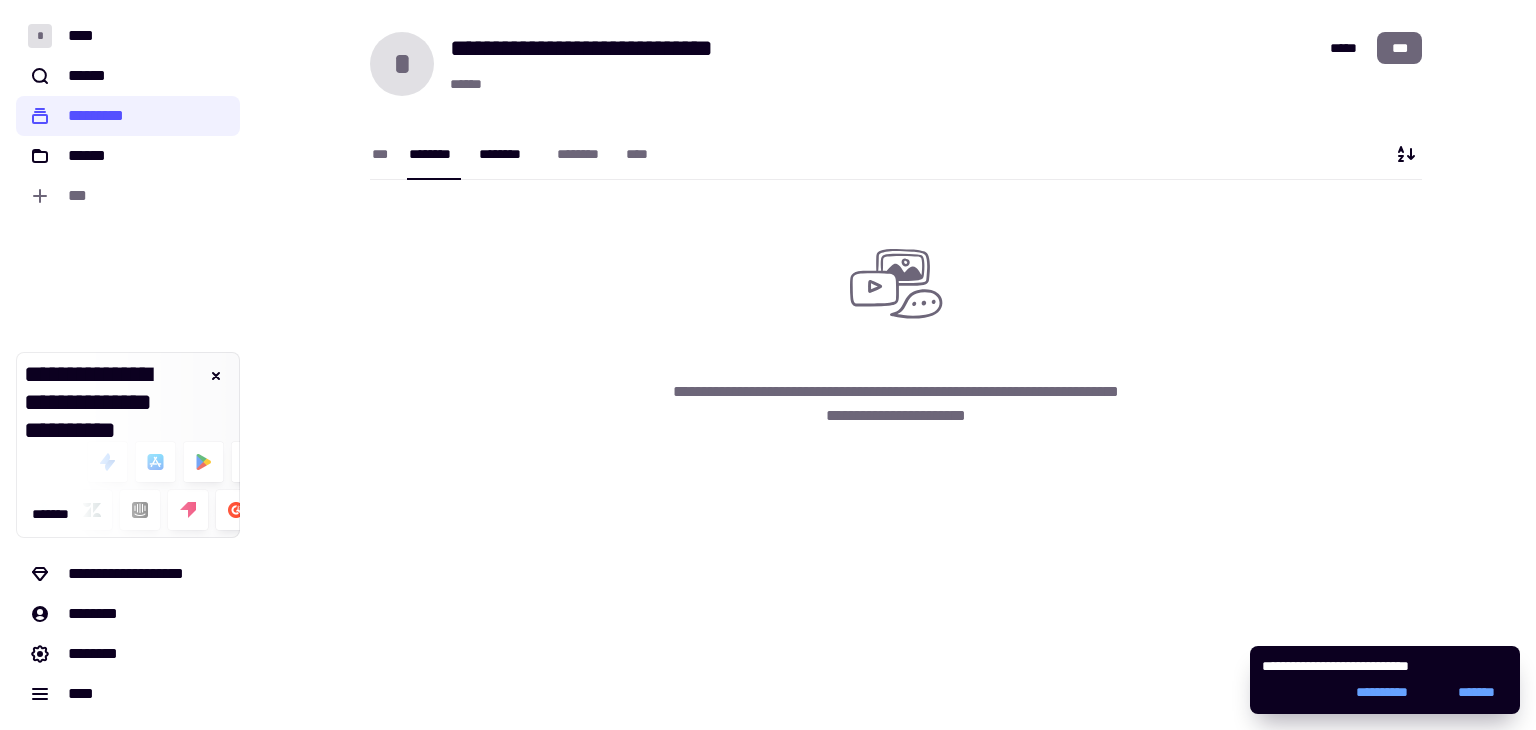 click on "********" at bounding box center [508, 154] 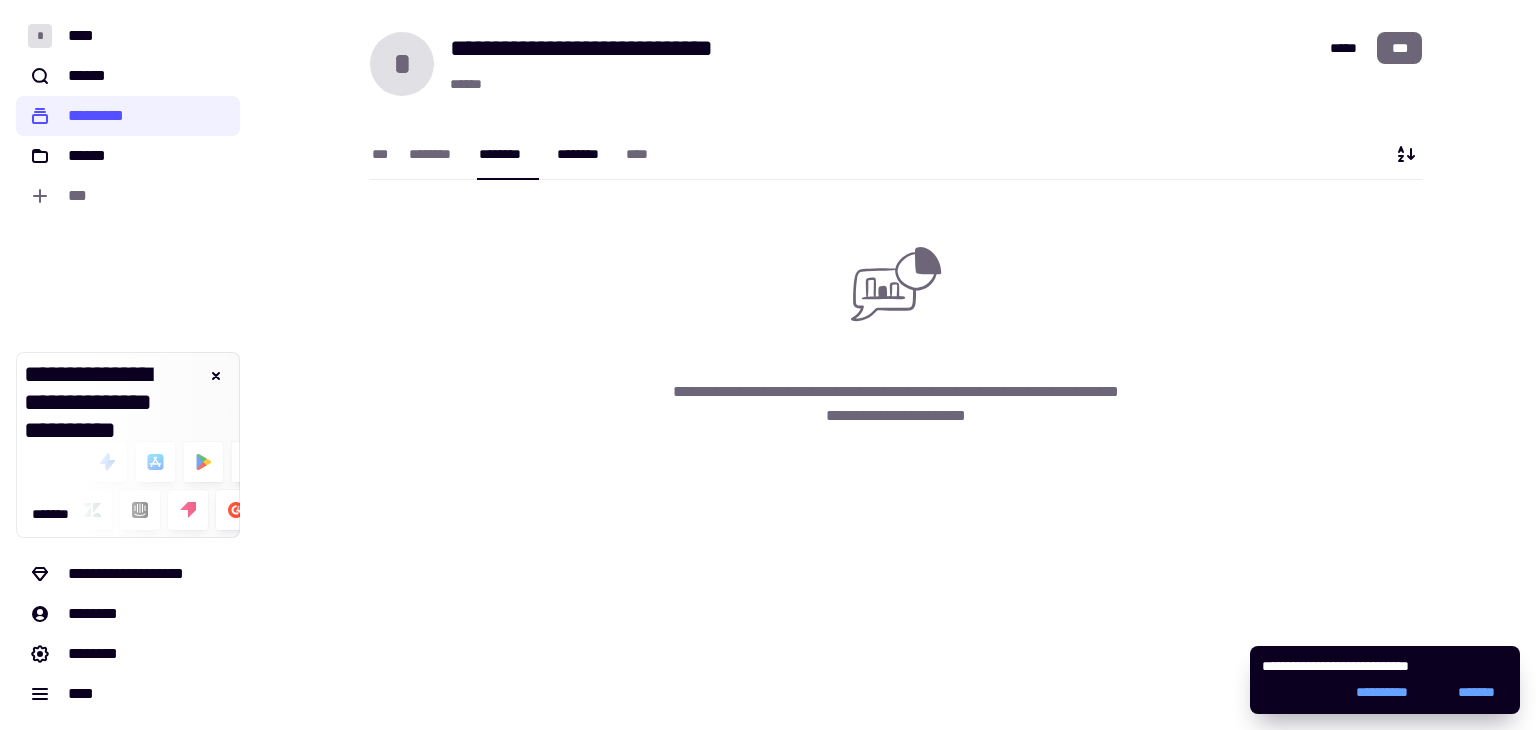click on "********" at bounding box center (582, 154) 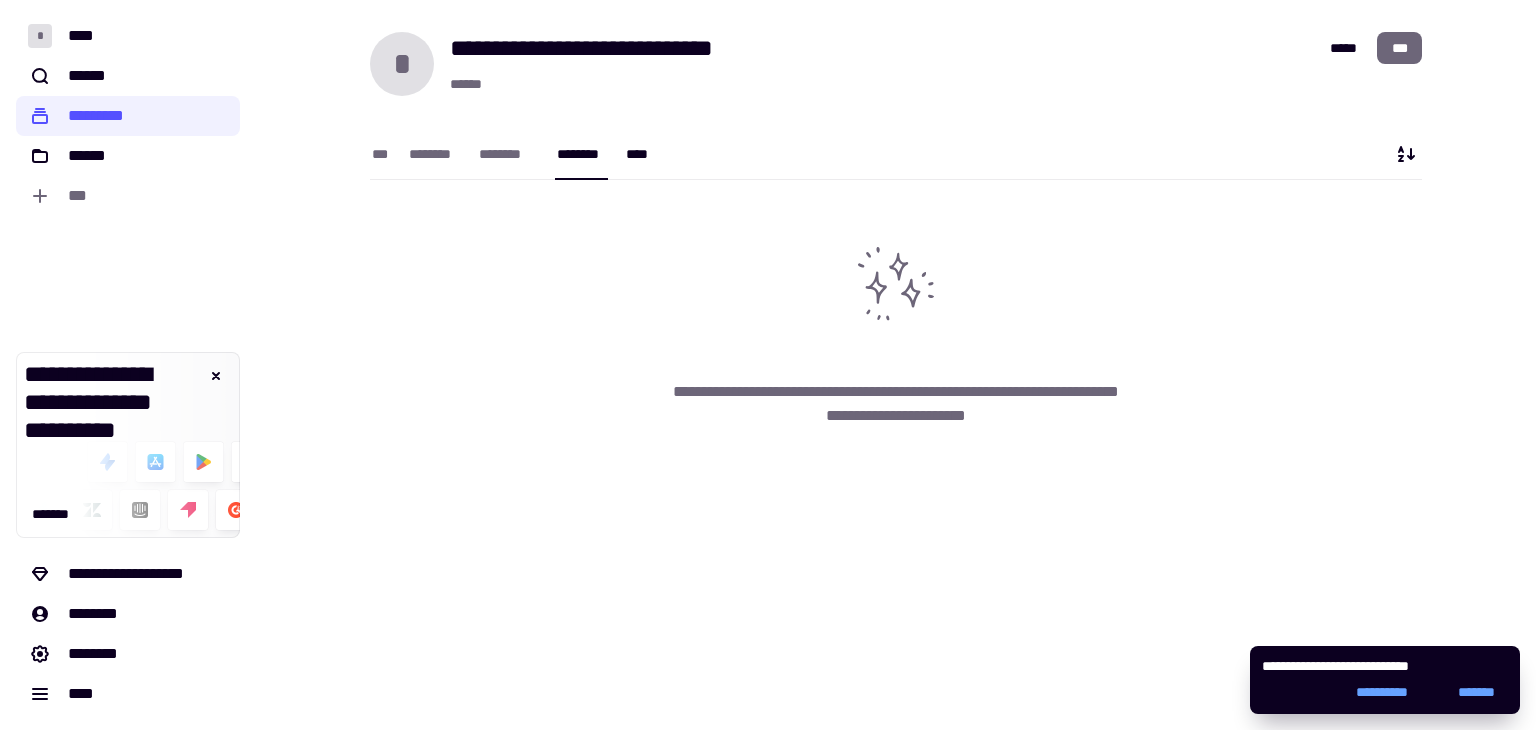 click on "****" at bounding box center (641, 154) 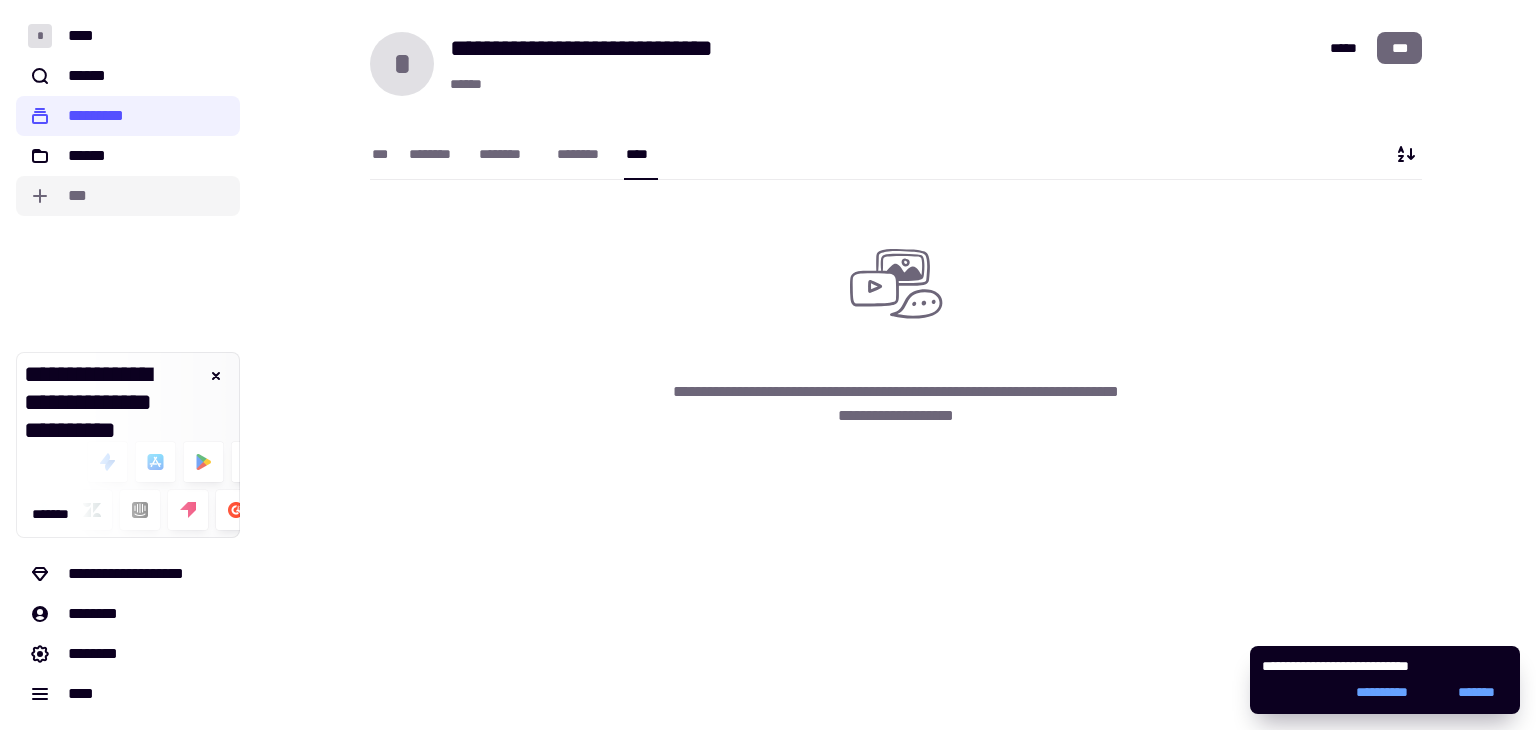 click on "***" 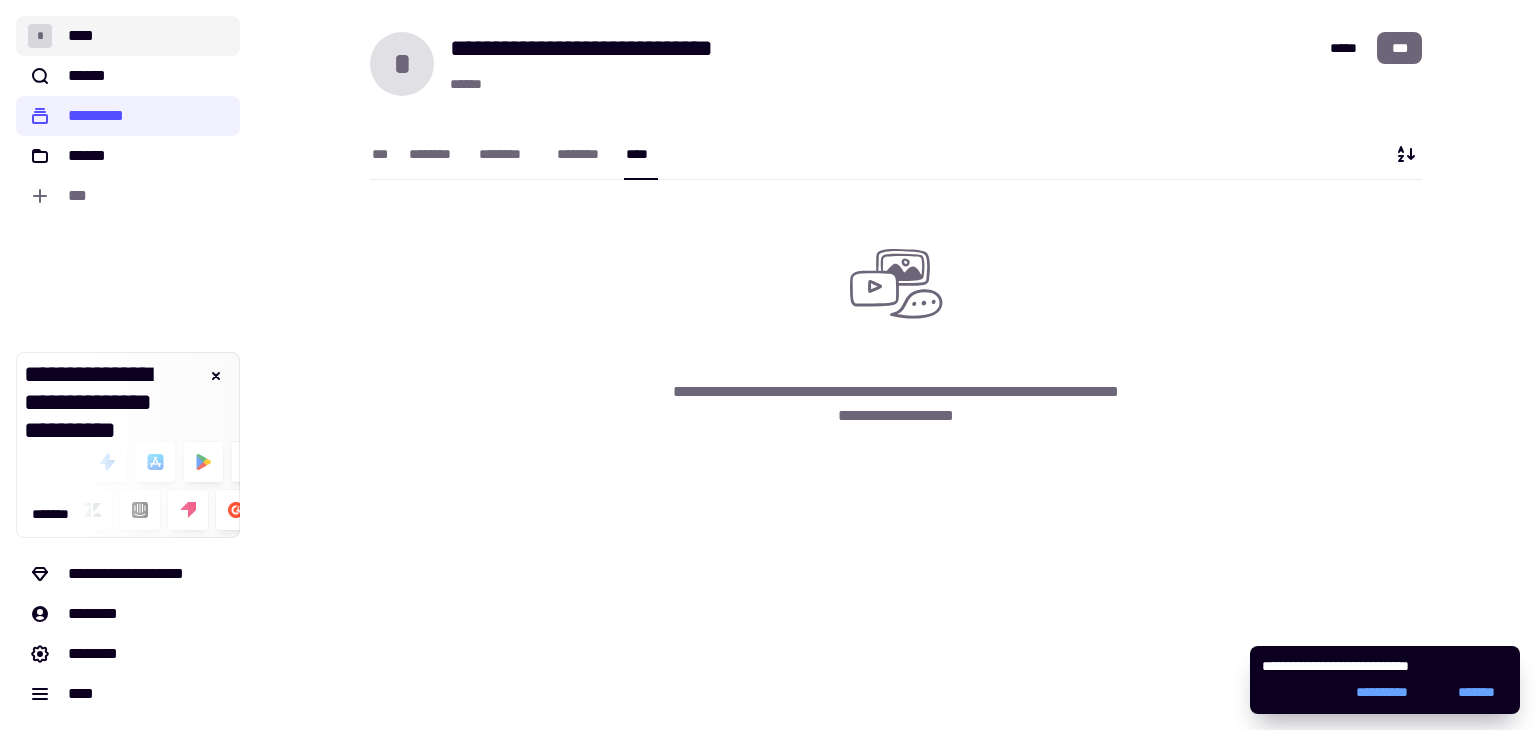 click on "* ****" 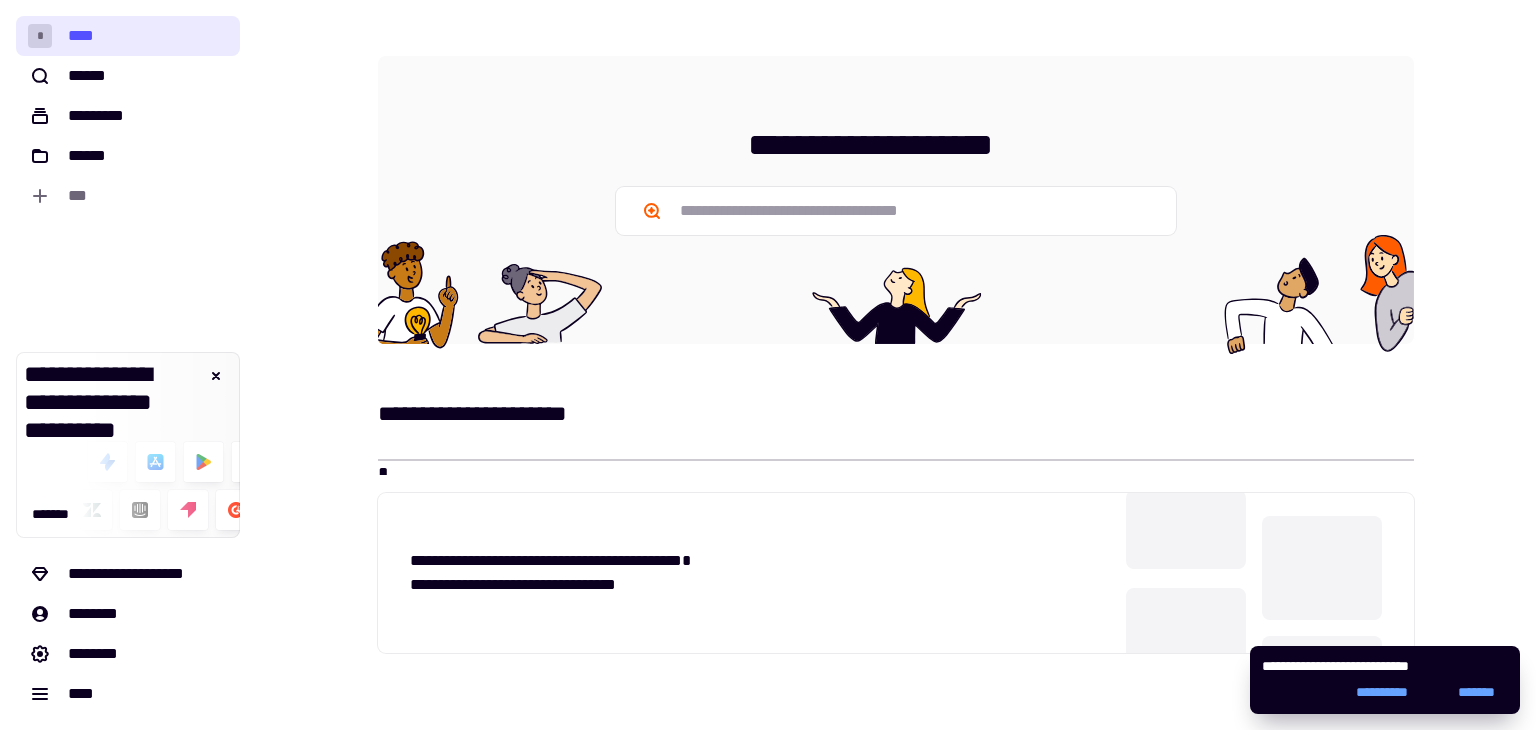 click on "*" 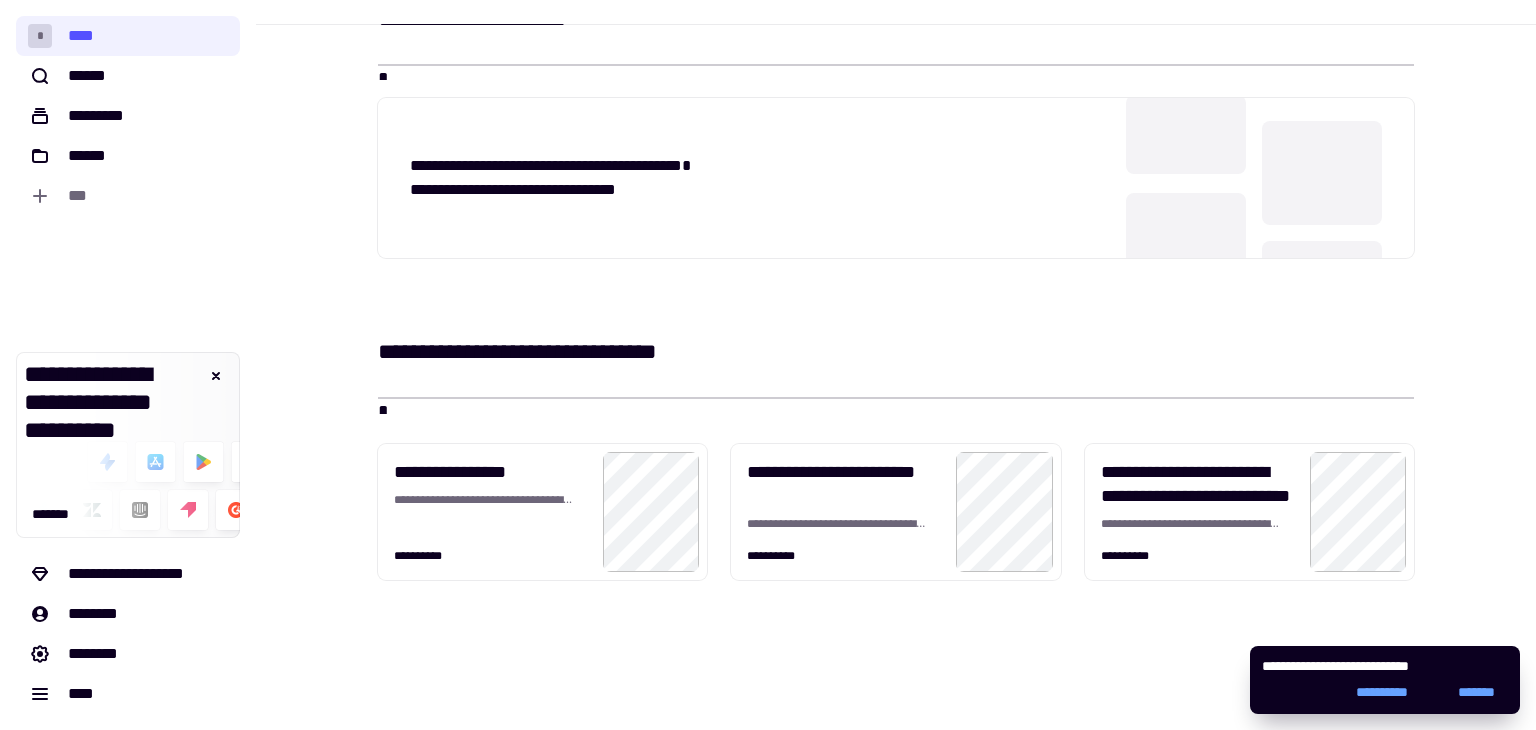 scroll, scrollTop: 462, scrollLeft: 0, axis: vertical 